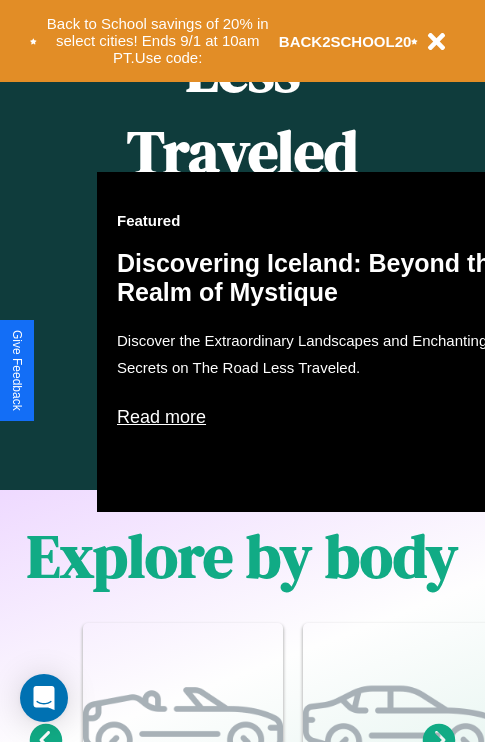 scroll, scrollTop: 1285, scrollLeft: 0, axis: vertical 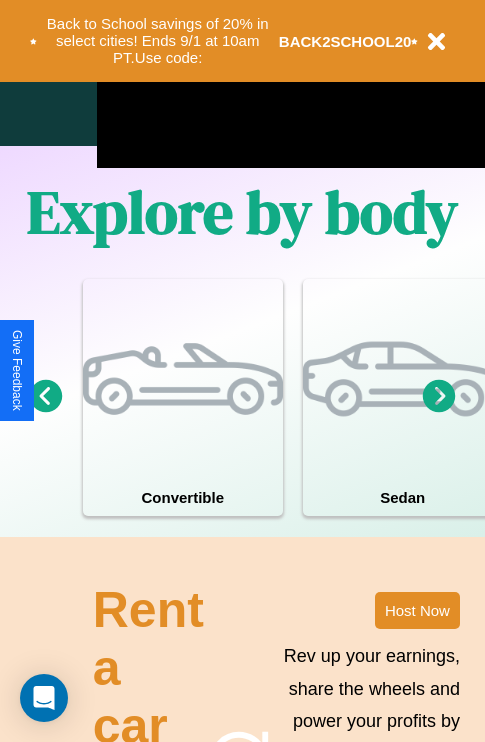 click 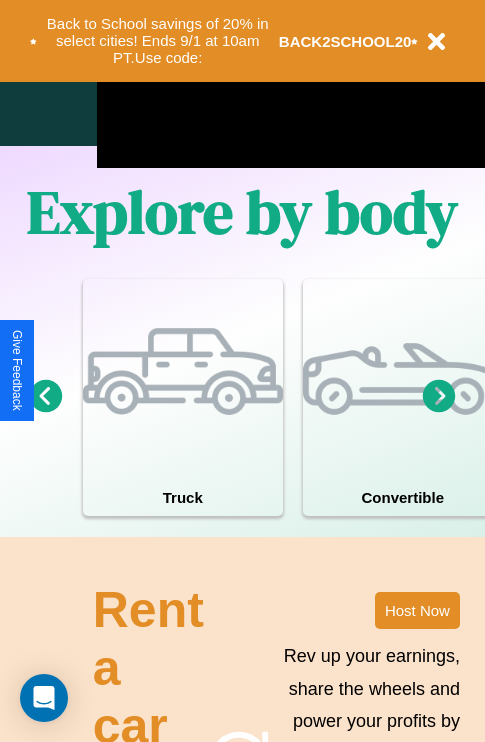 click 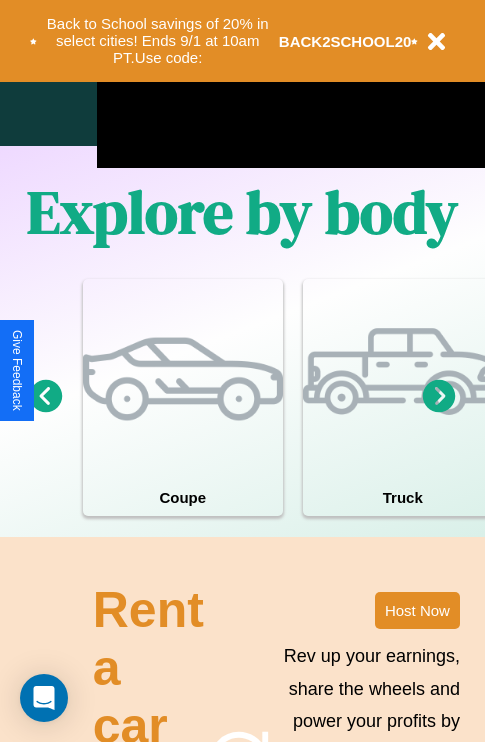 click 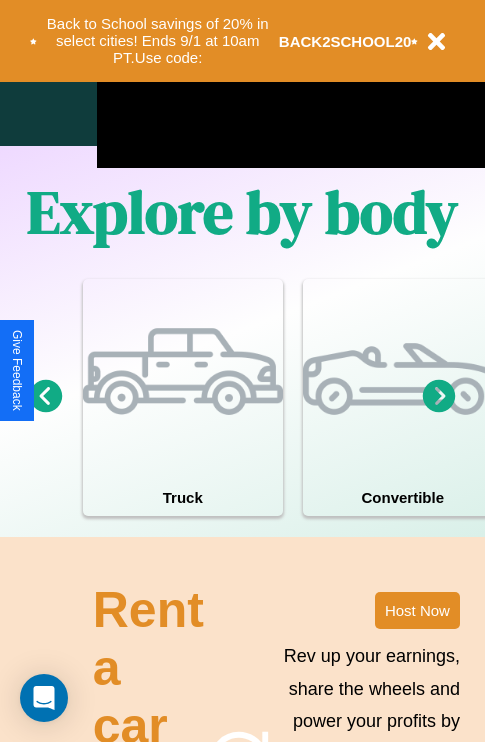 click 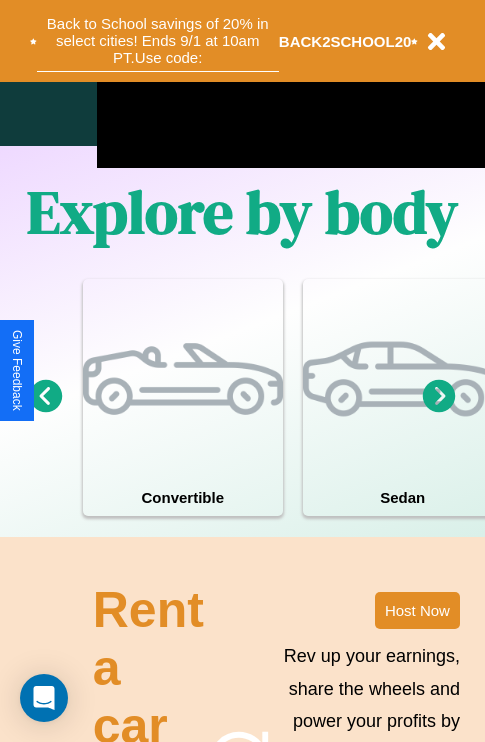 click on "Back to School savings of 20% in select cities! Ends 9/1 at 10am PT.  Use code:" at bounding box center [158, 41] 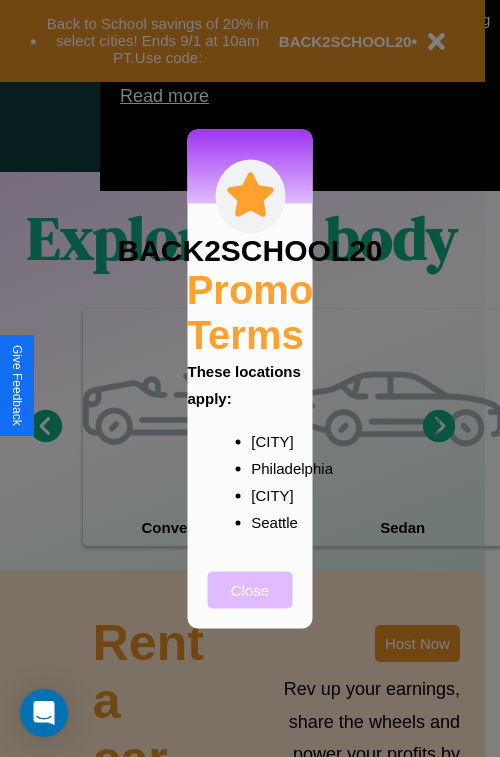 click on "Close" at bounding box center (250, 589) 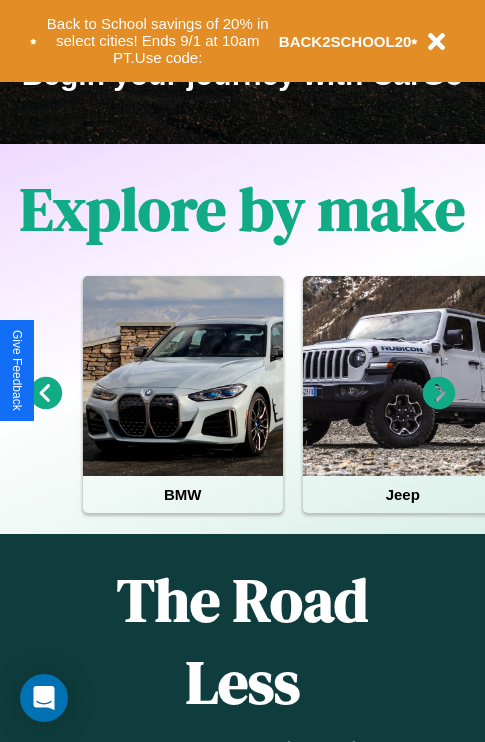 scroll, scrollTop: 308, scrollLeft: 0, axis: vertical 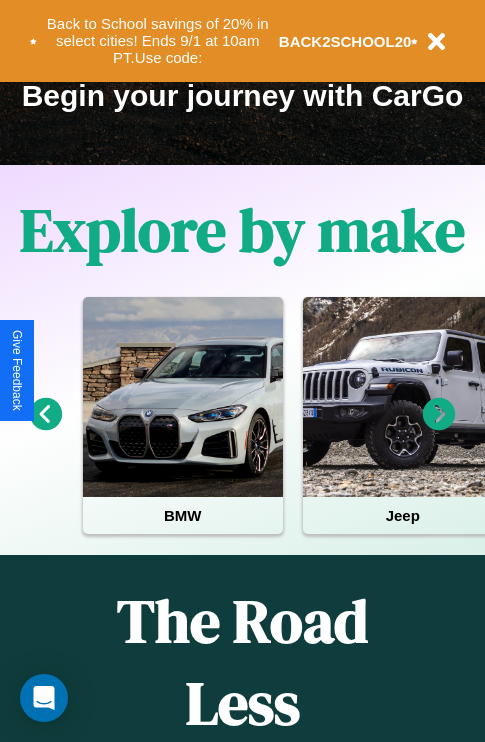 click 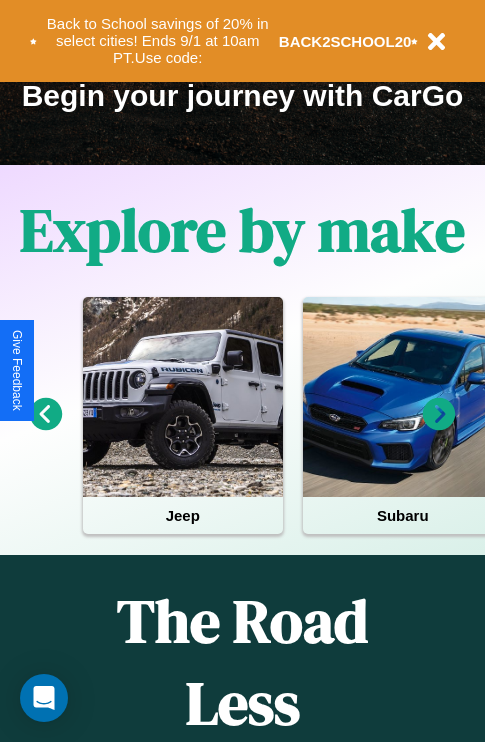 click 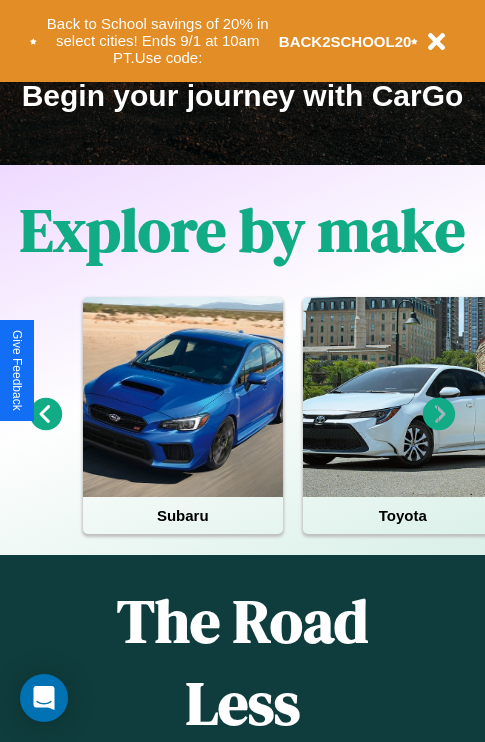 click 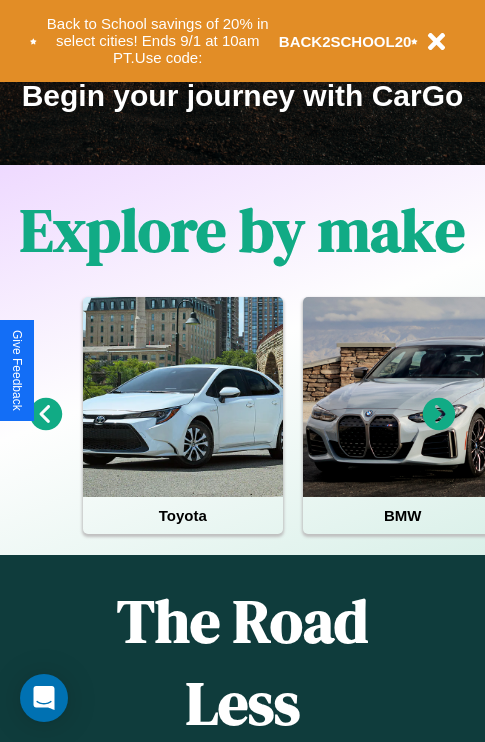 click 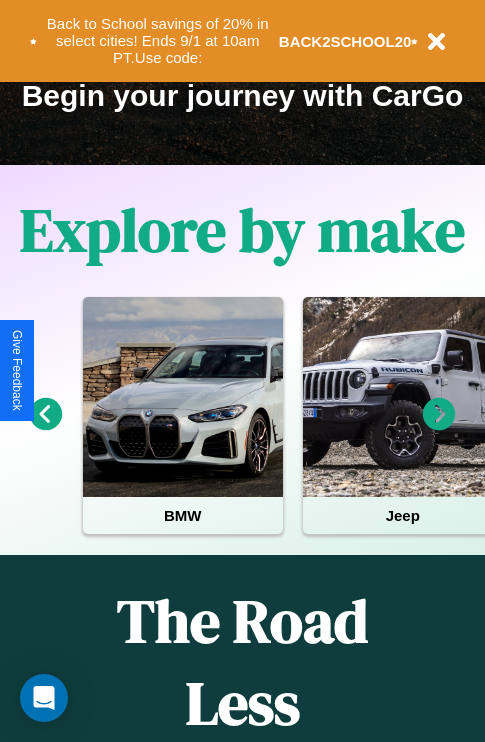 click 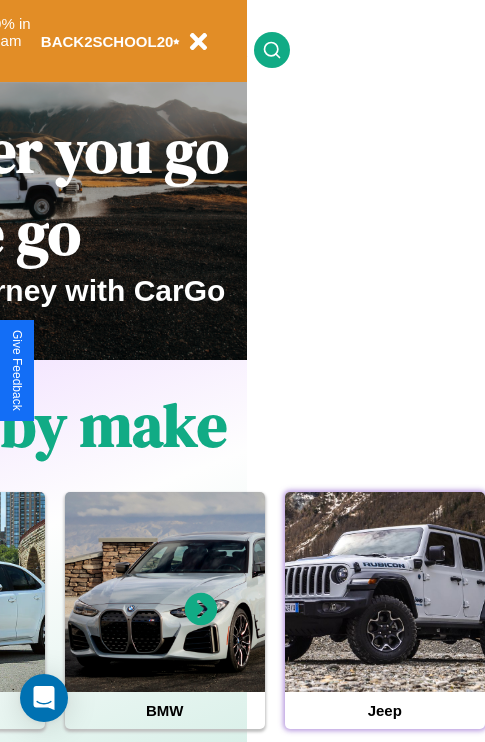 click at bounding box center [385, 592] 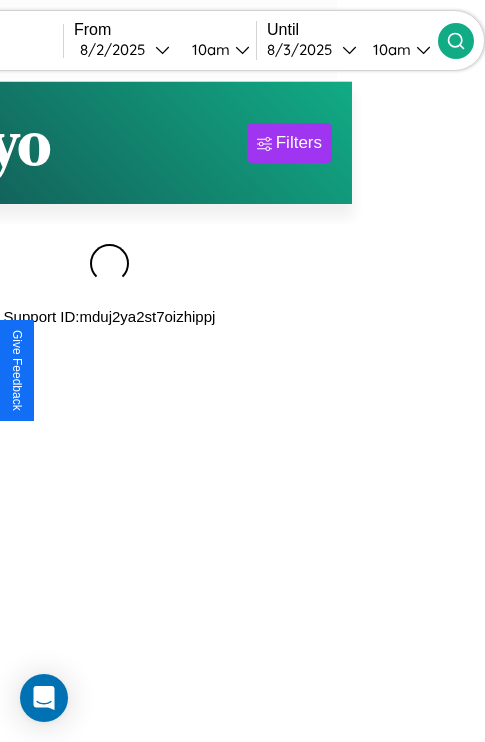 scroll, scrollTop: 0, scrollLeft: 0, axis: both 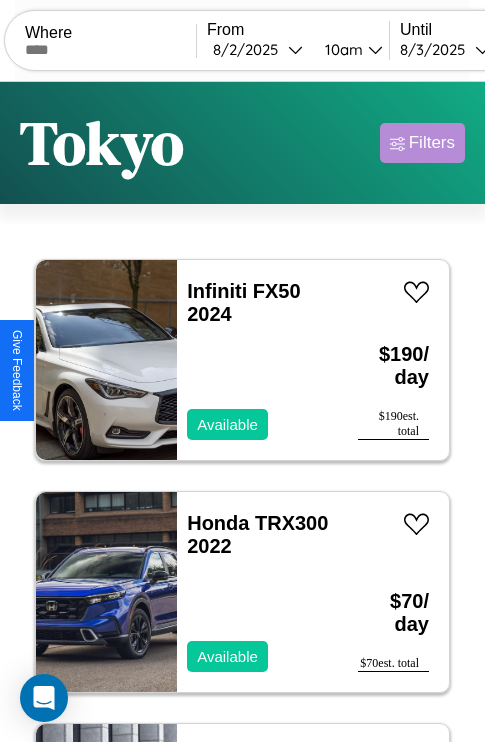 click on "Filters" at bounding box center [432, 143] 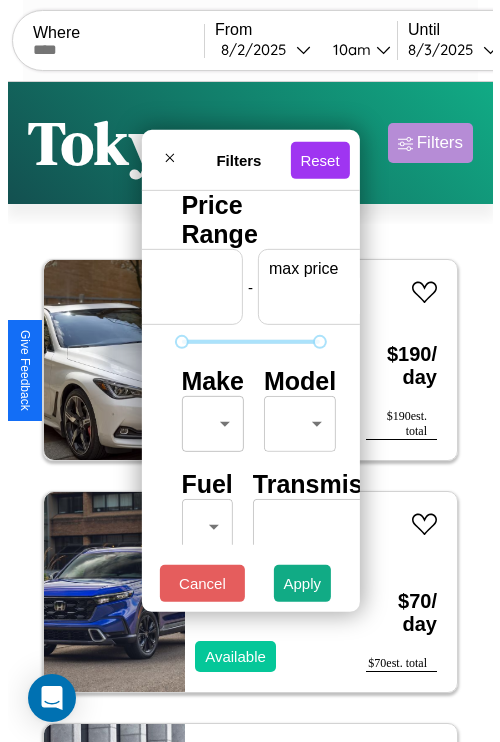 scroll, scrollTop: 0, scrollLeft: 124, axis: horizontal 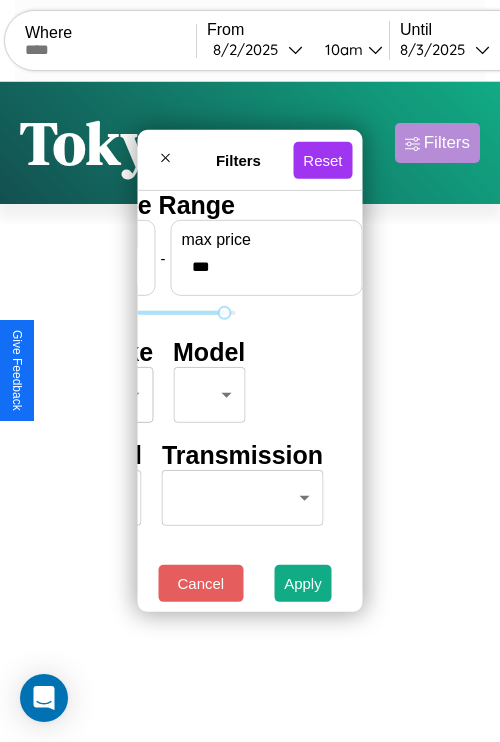 type on "***" 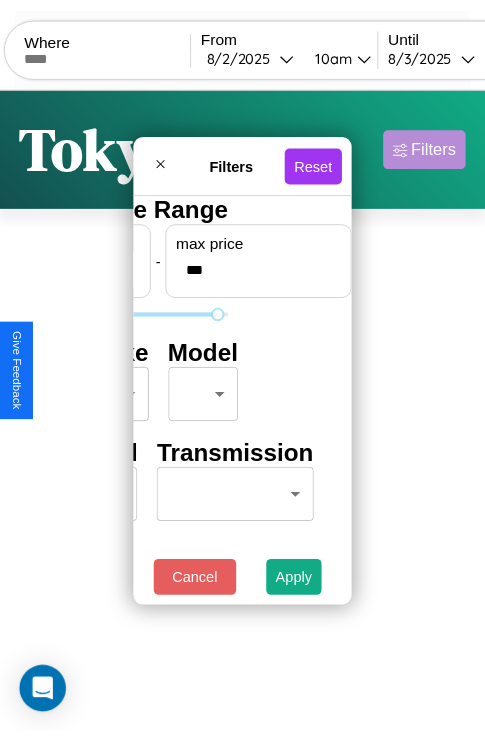 scroll, scrollTop: 0, scrollLeft: 0, axis: both 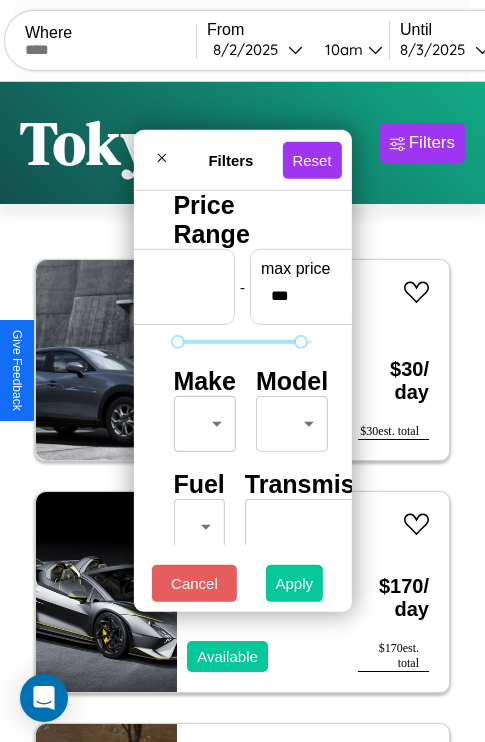 type on "**" 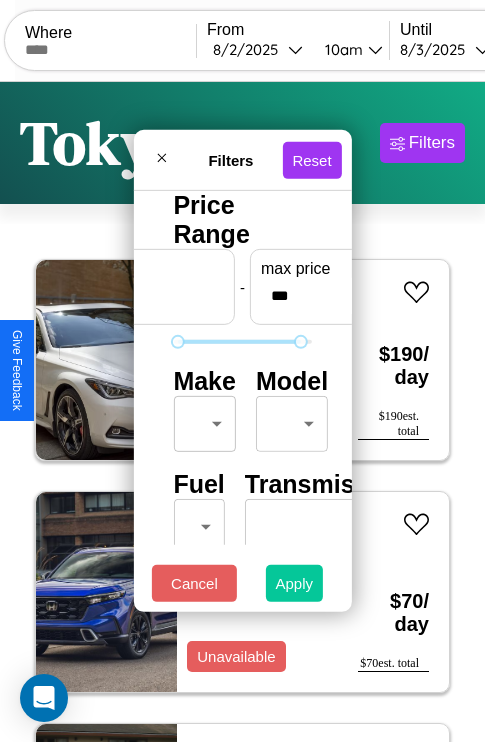 click on "Apply" at bounding box center [295, 583] 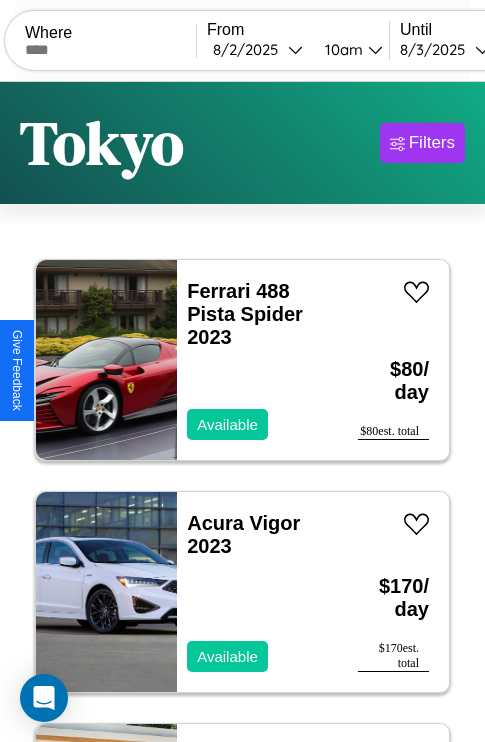 scroll, scrollTop: 89, scrollLeft: 0, axis: vertical 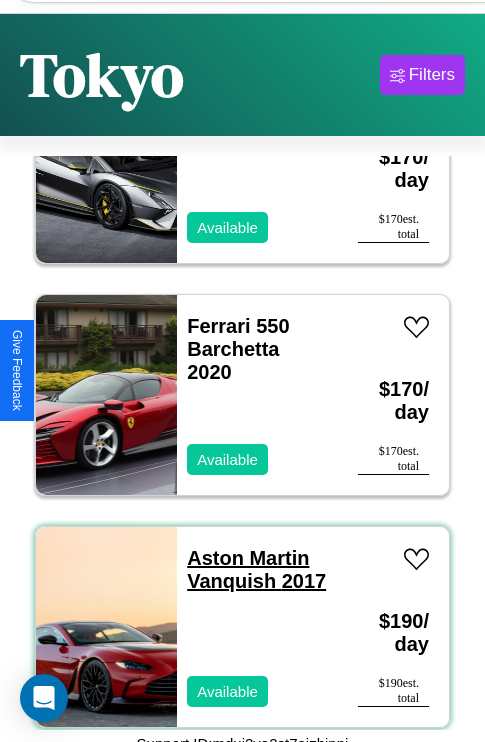 click on "Aston Martin   Vanquish   2017" at bounding box center [256, 569] 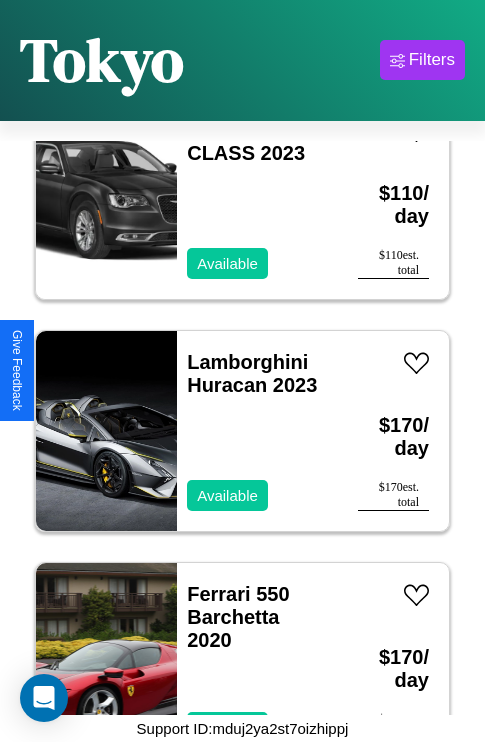 scroll, scrollTop: 2395, scrollLeft: 0, axis: vertical 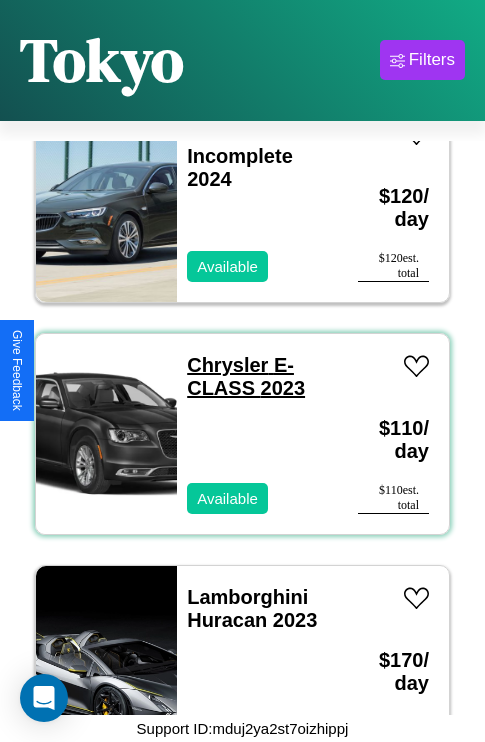 click on "Chrysler   E-CLASS   2023" at bounding box center [246, 376] 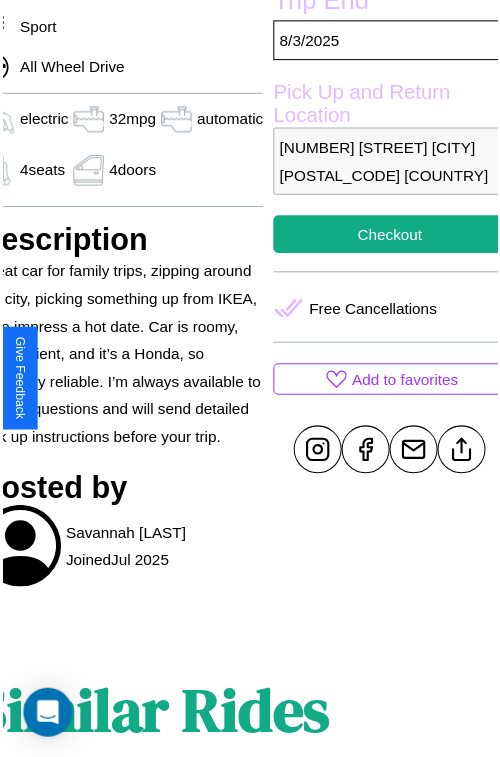 scroll, scrollTop: 641, scrollLeft: 96, axis: both 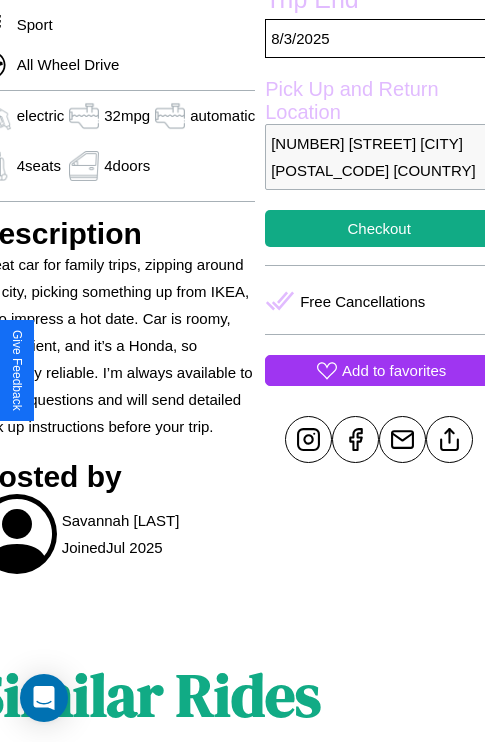 click on "Add to favorites" at bounding box center (394, 370) 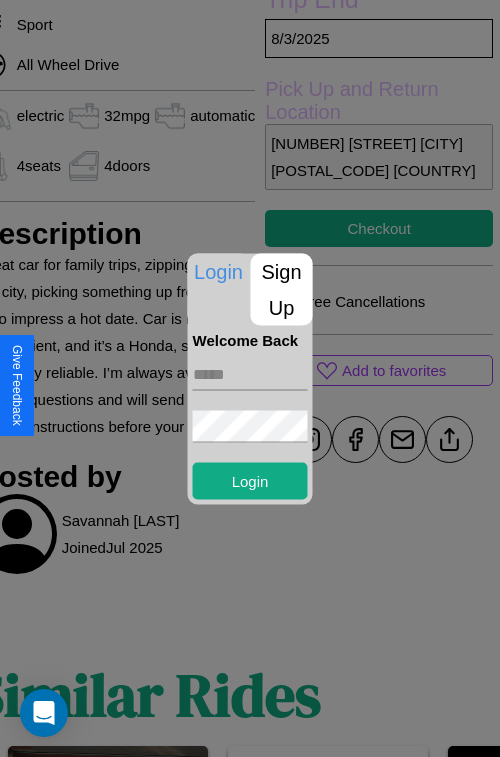 click on "Sign Up" at bounding box center (282, 289) 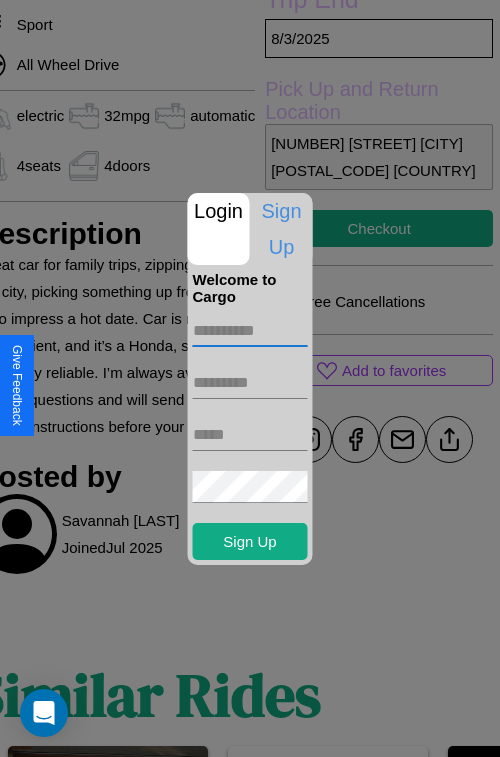 click at bounding box center (250, 331) 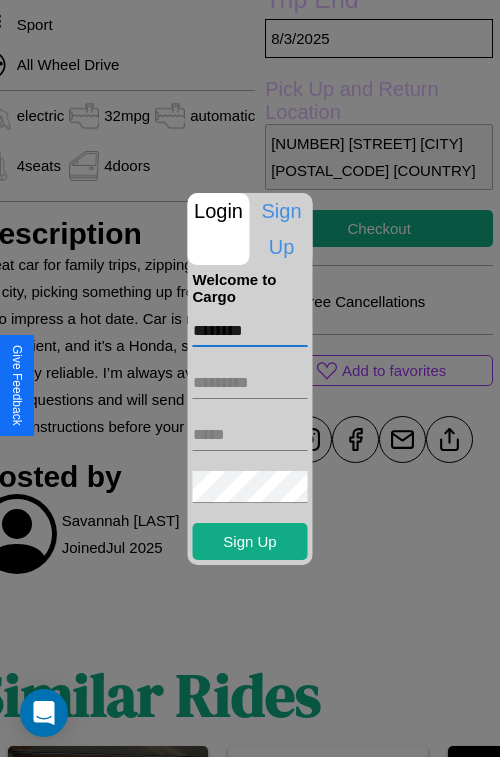 type on "********" 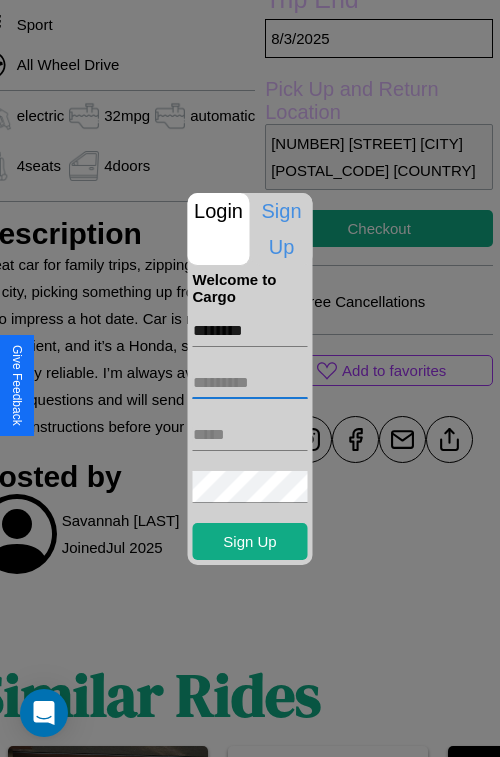 click at bounding box center [250, 383] 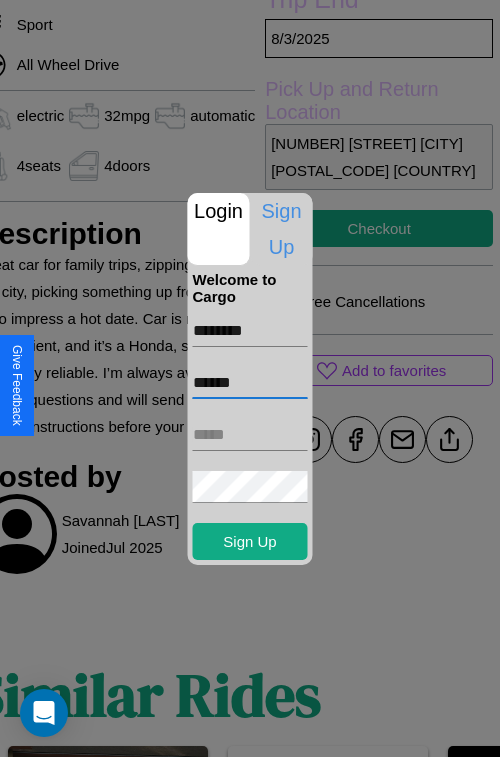 type on "******" 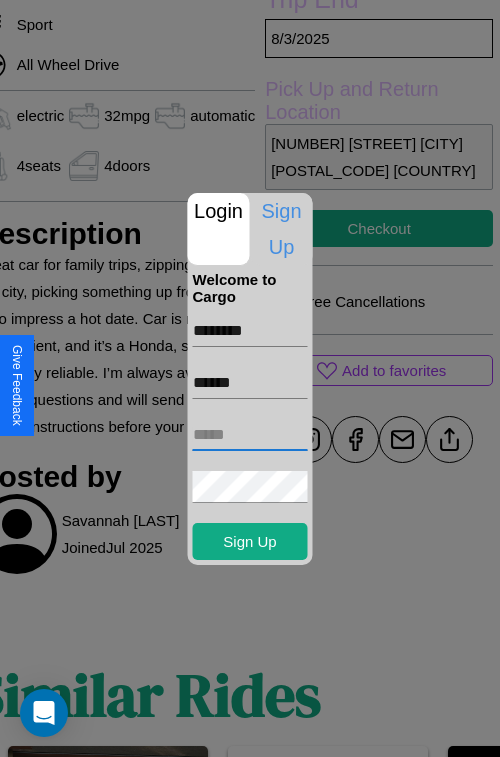 click at bounding box center (250, 435) 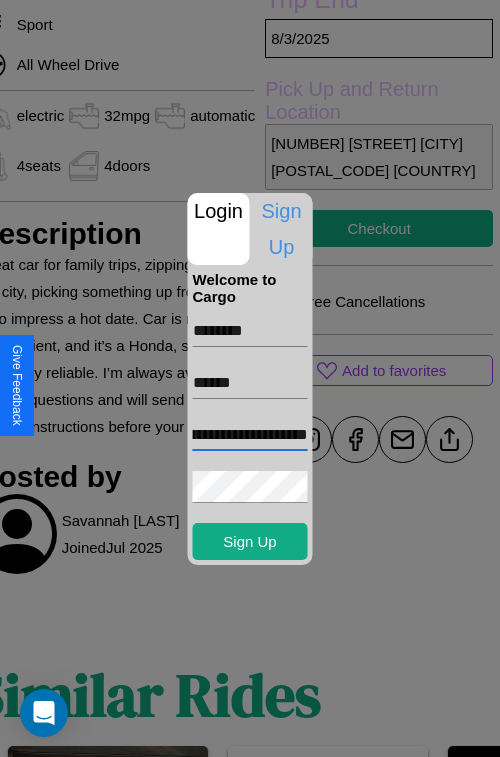 scroll, scrollTop: 0, scrollLeft: 113, axis: horizontal 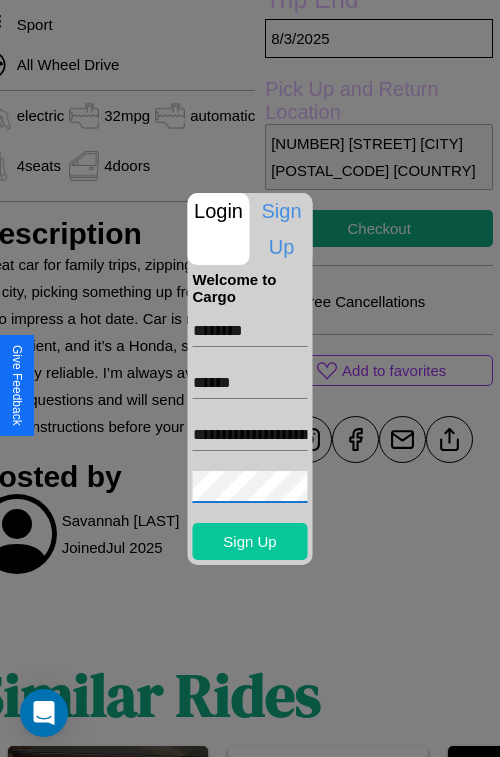 click on "Sign Up" at bounding box center [250, 541] 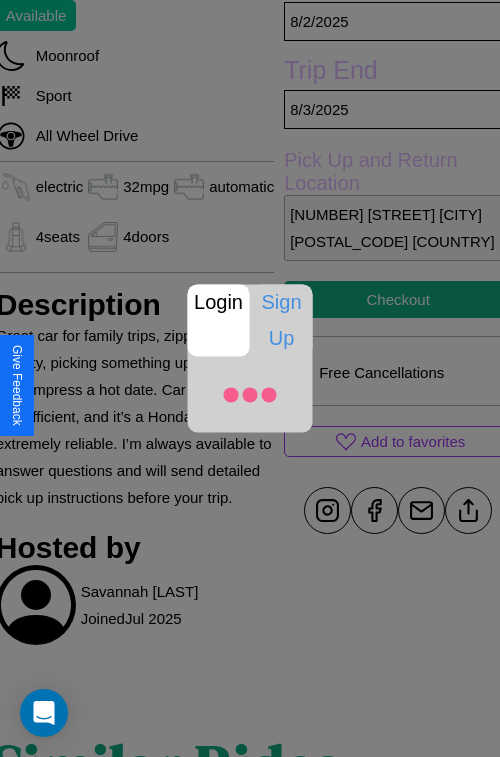 scroll, scrollTop: 491, scrollLeft: 81, axis: both 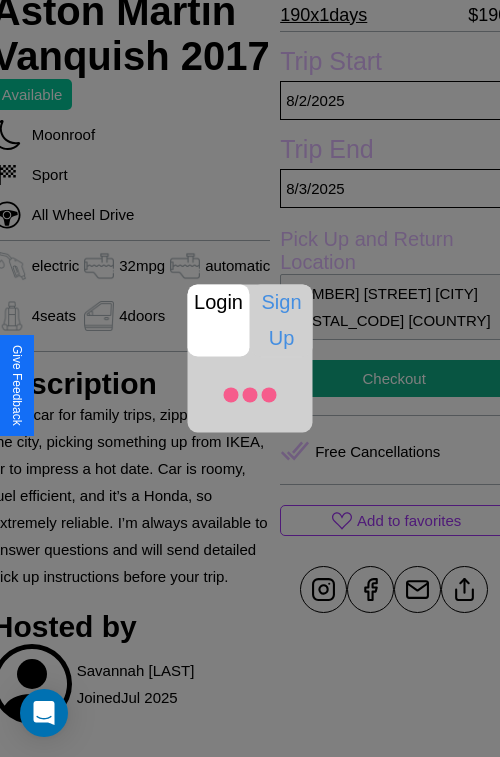 click at bounding box center (250, 378) 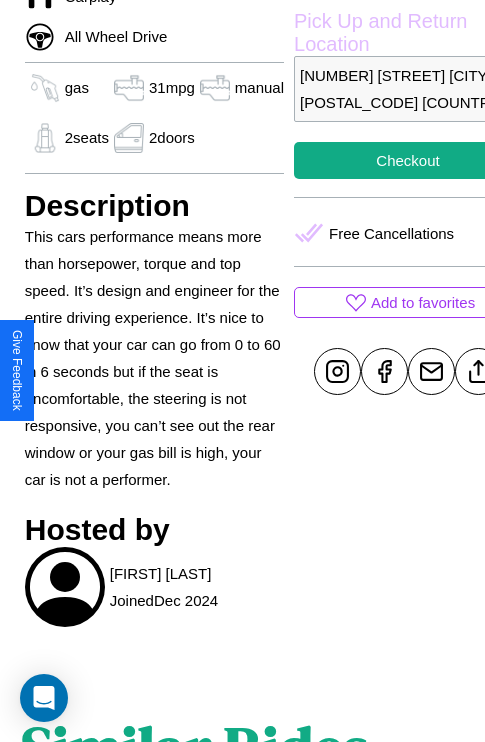 scroll, scrollTop: 710, scrollLeft: 48, axis: both 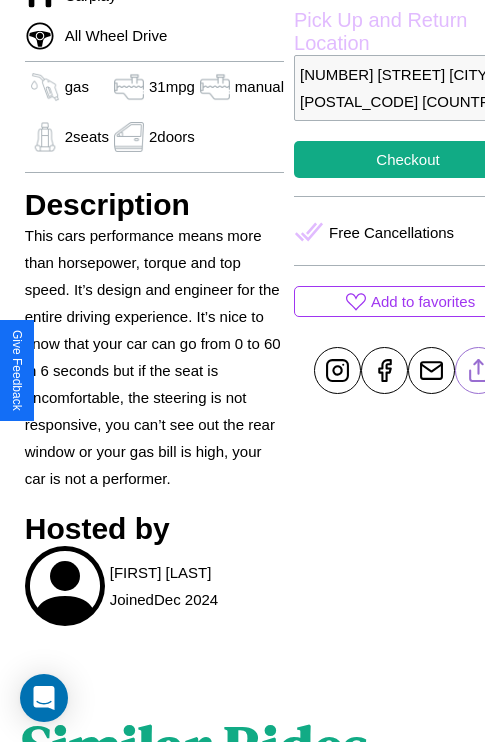 click 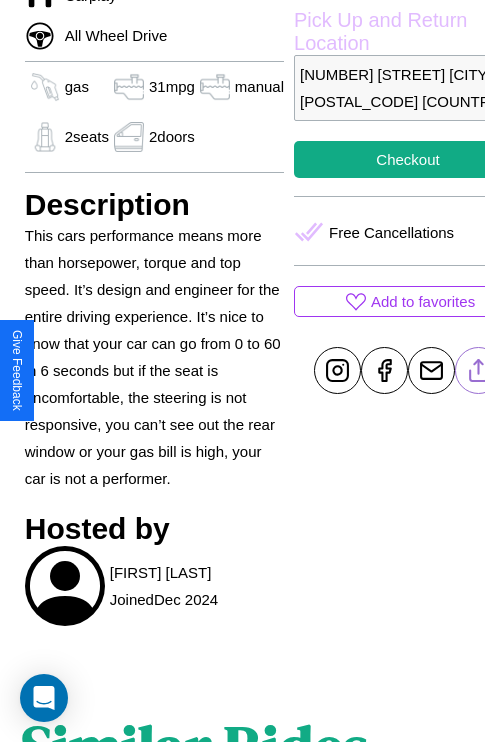 scroll, scrollTop: 499, scrollLeft: 68, axis: both 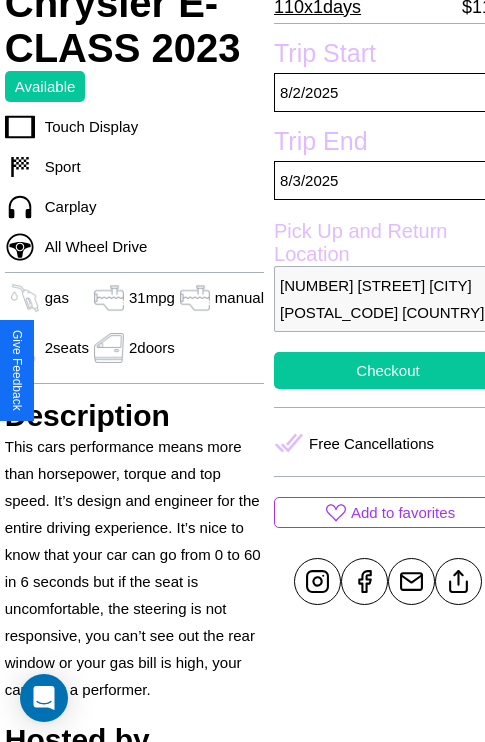 click on "Checkout" at bounding box center [388, 370] 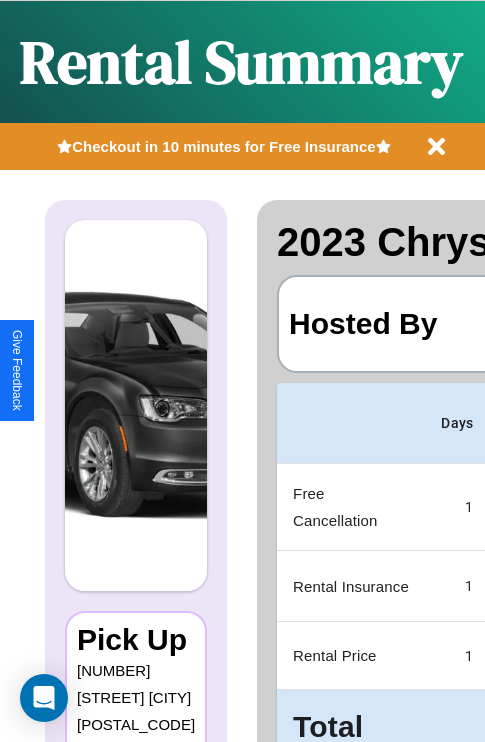 scroll, scrollTop: 0, scrollLeft: 378, axis: horizontal 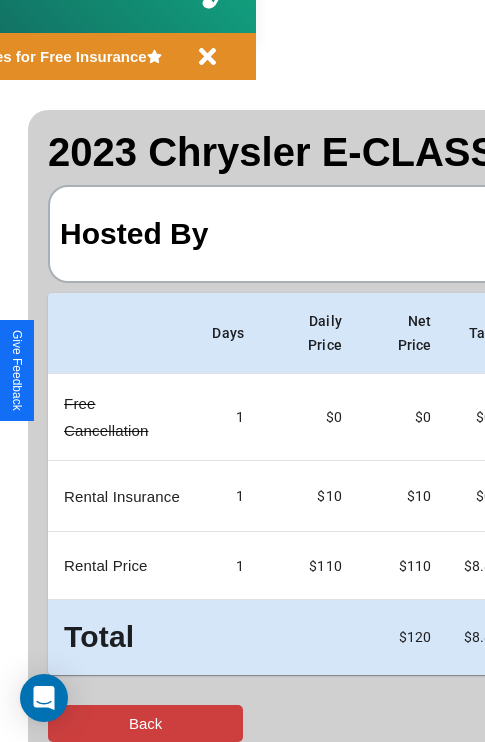 click on "Back" at bounding box center (145, 723) 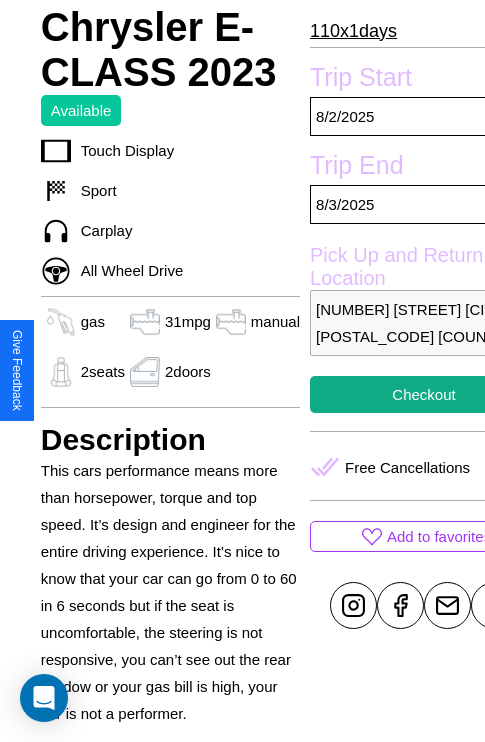 scroll, scrollTop: 710, scrollLeft: 48, axis: both 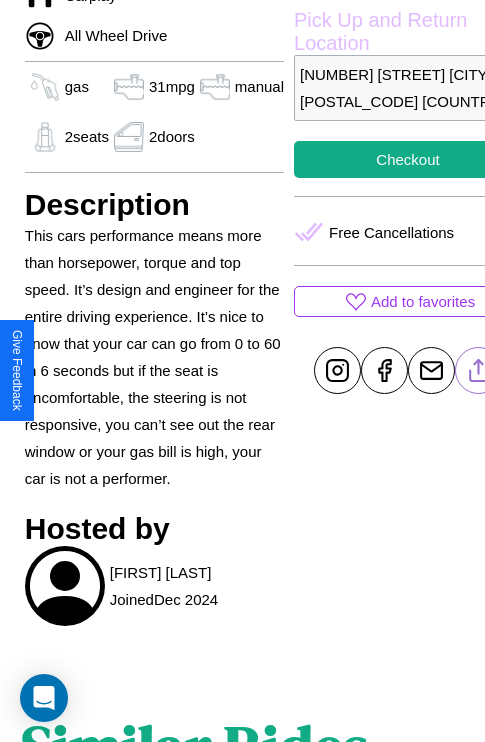 click 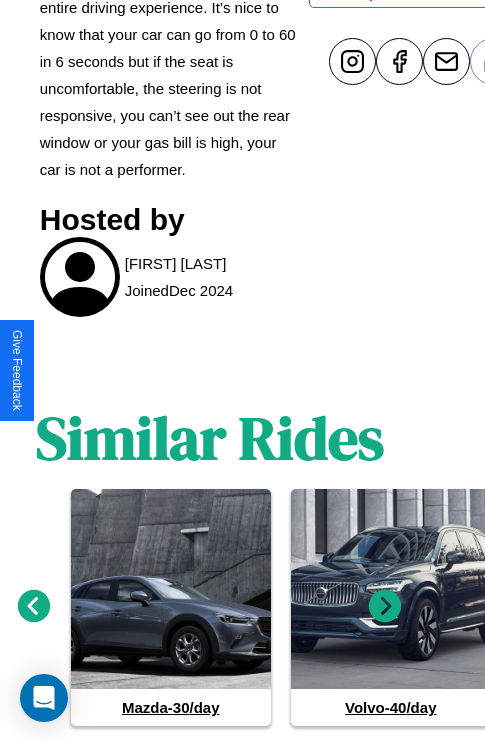 scroll, scrollTop: 1070, scrollLeft: 30, axis: both 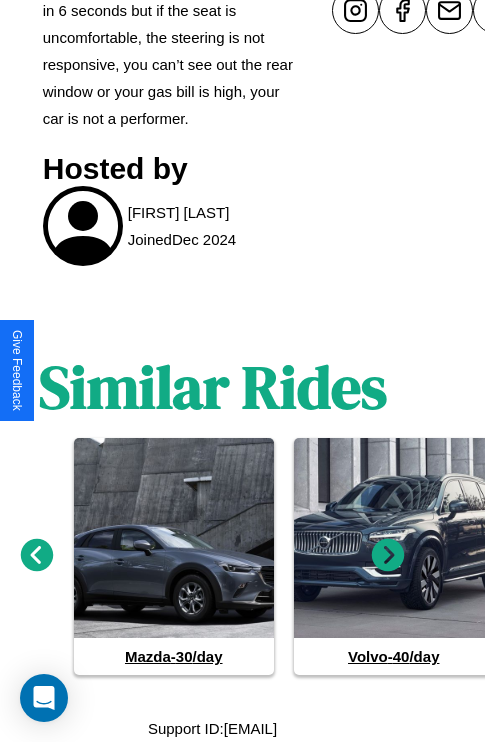 click 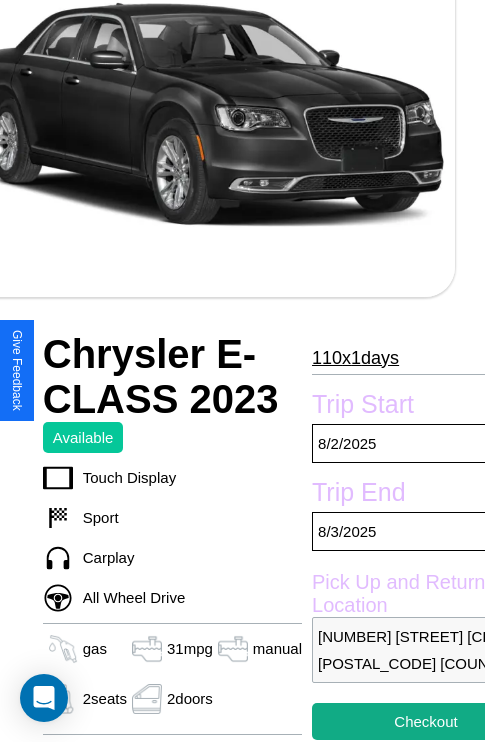 scroll, scrollTop: 135, scrollLeft: 30, axis: both 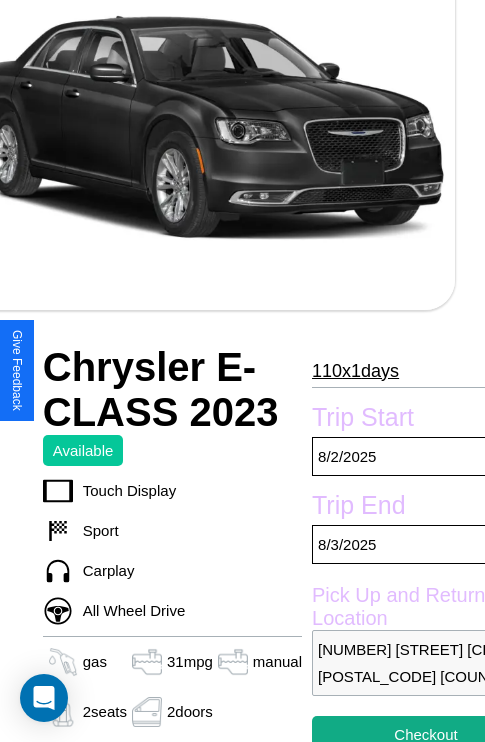 click on "110  x  1  days" at bounding box center (355, 371) 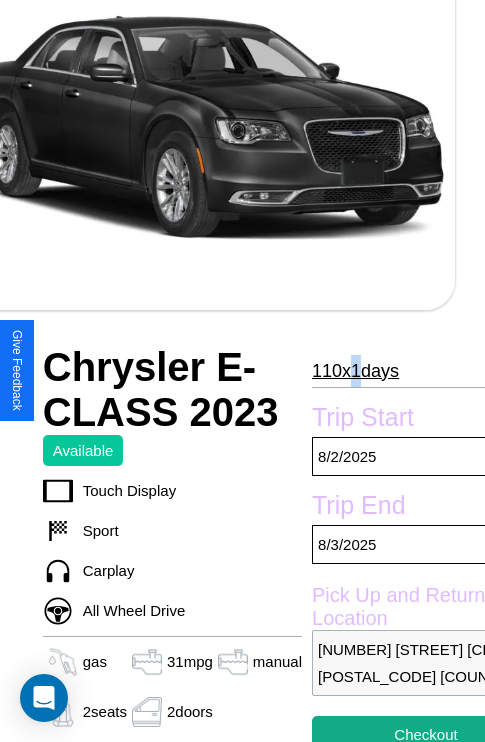 click on "110  x  1  days" at bounding box center (355, 371) 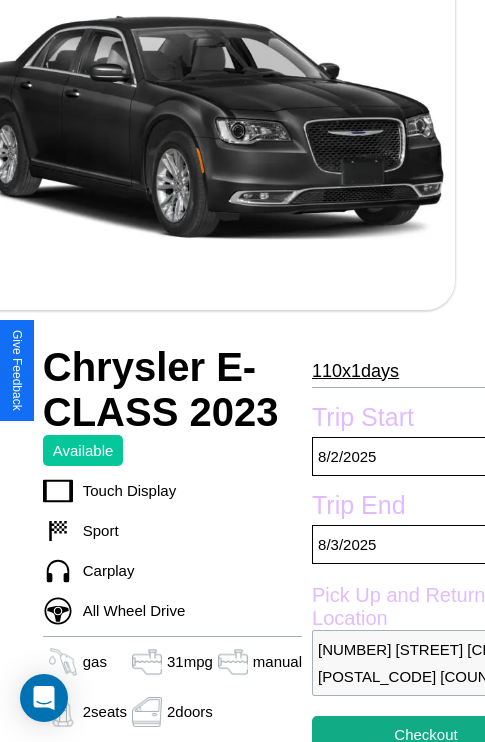 click on "110  x  1  days" at bounding box center (355, 371) 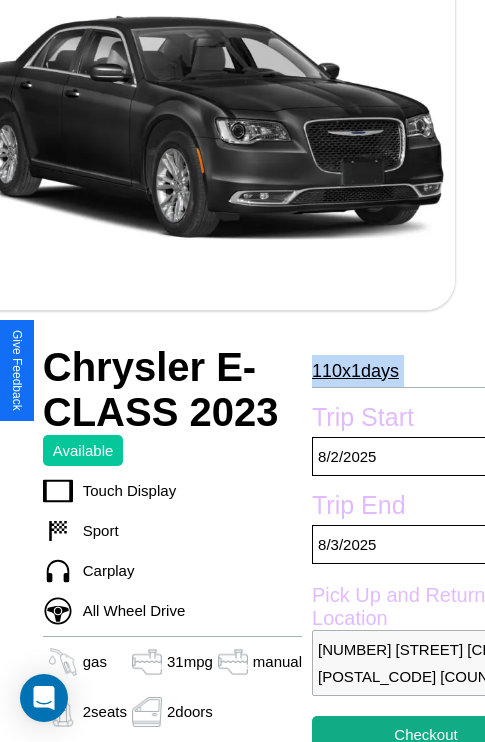 click on "110  x  1  days" at bounding box center [355, 371] 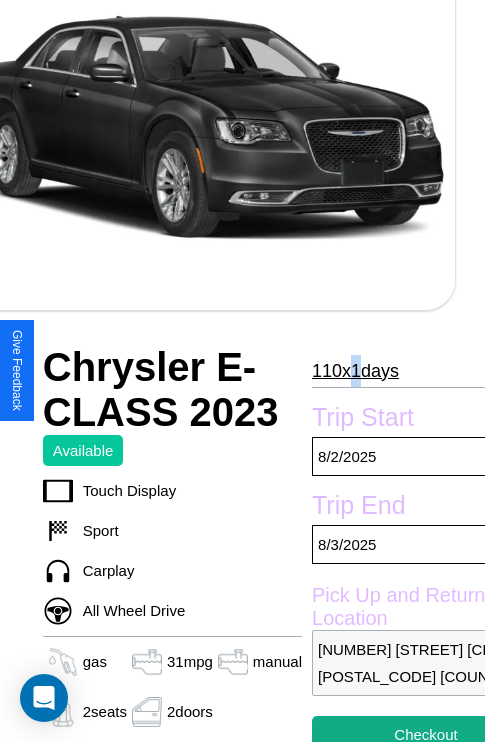 click on "110  x  1  days" at bounding box center [355, 371] 